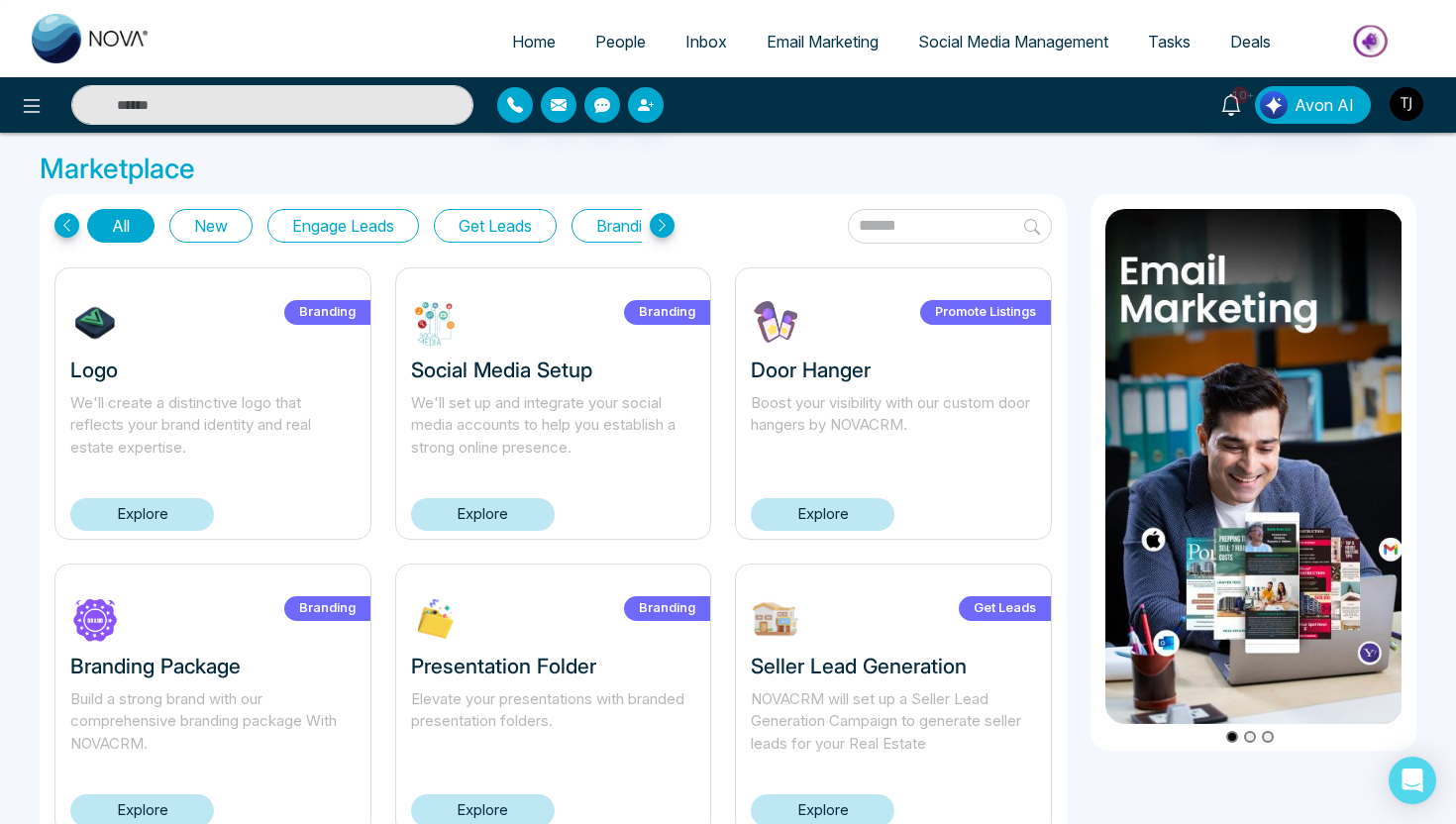 scroll, scrollTop: 1254, scrollLeft: 0, axis: vertical 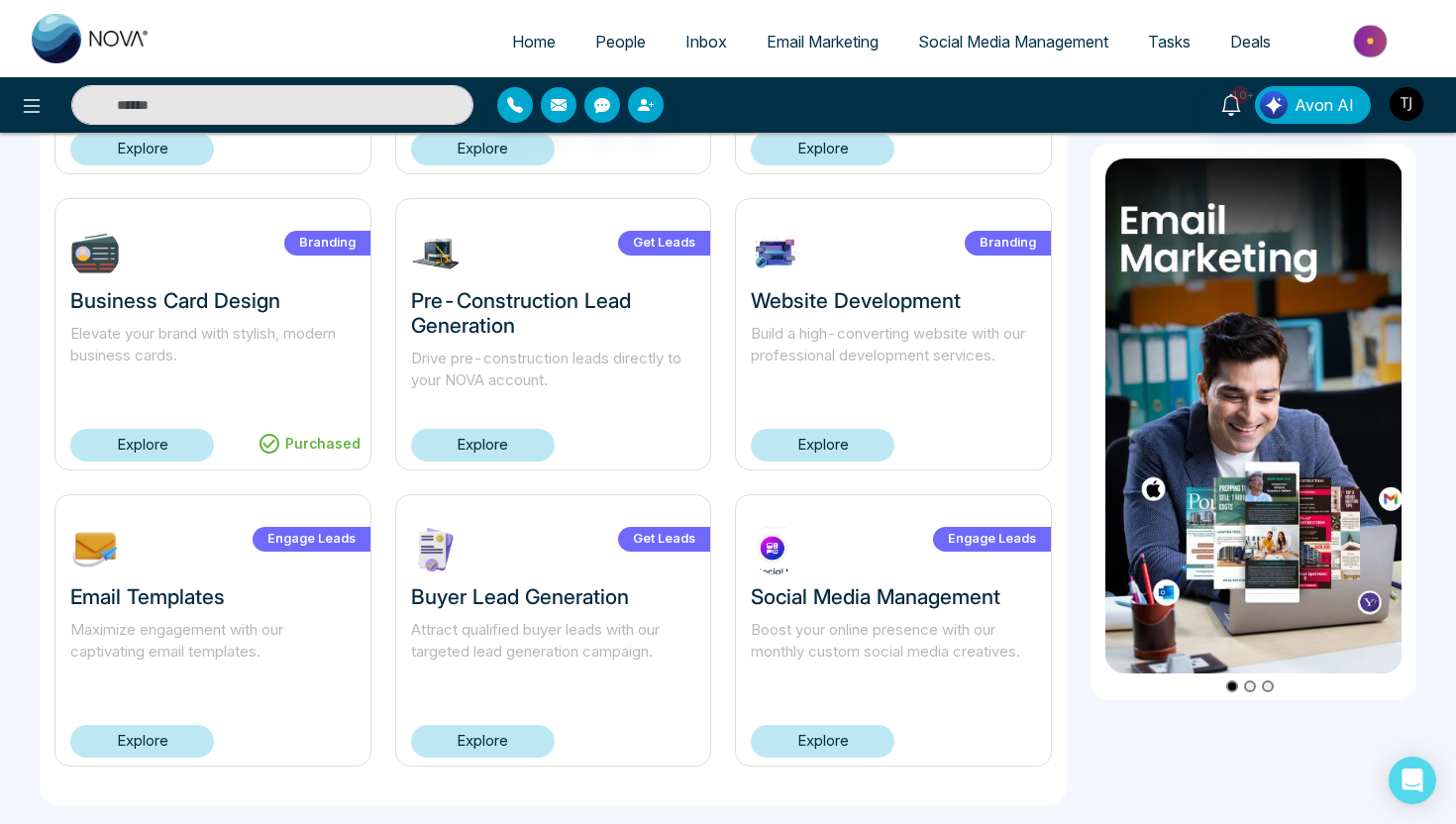 click at bounding box center (1406, 104) 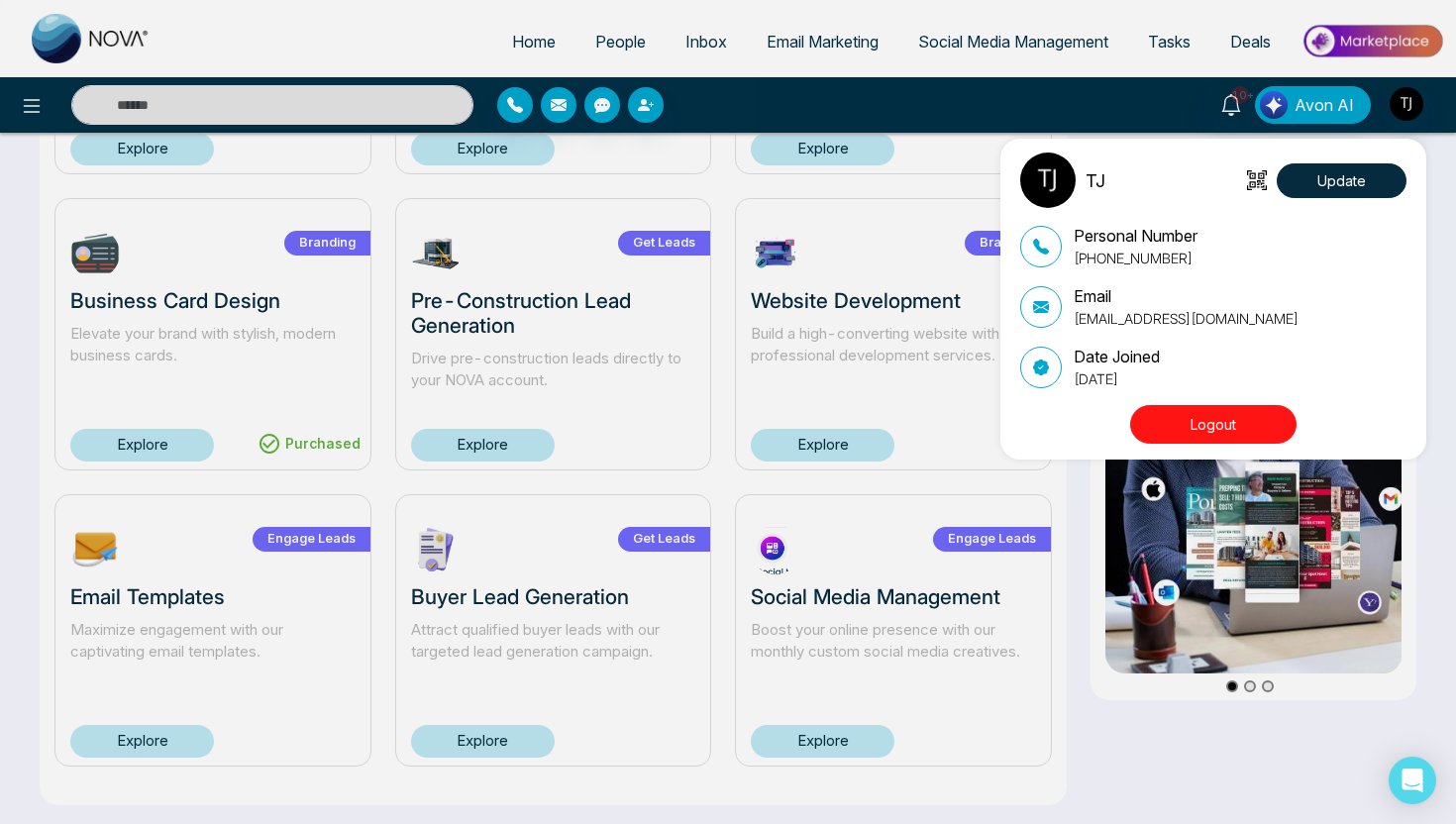 click on "Logout" at bounding box center [1213, 424] 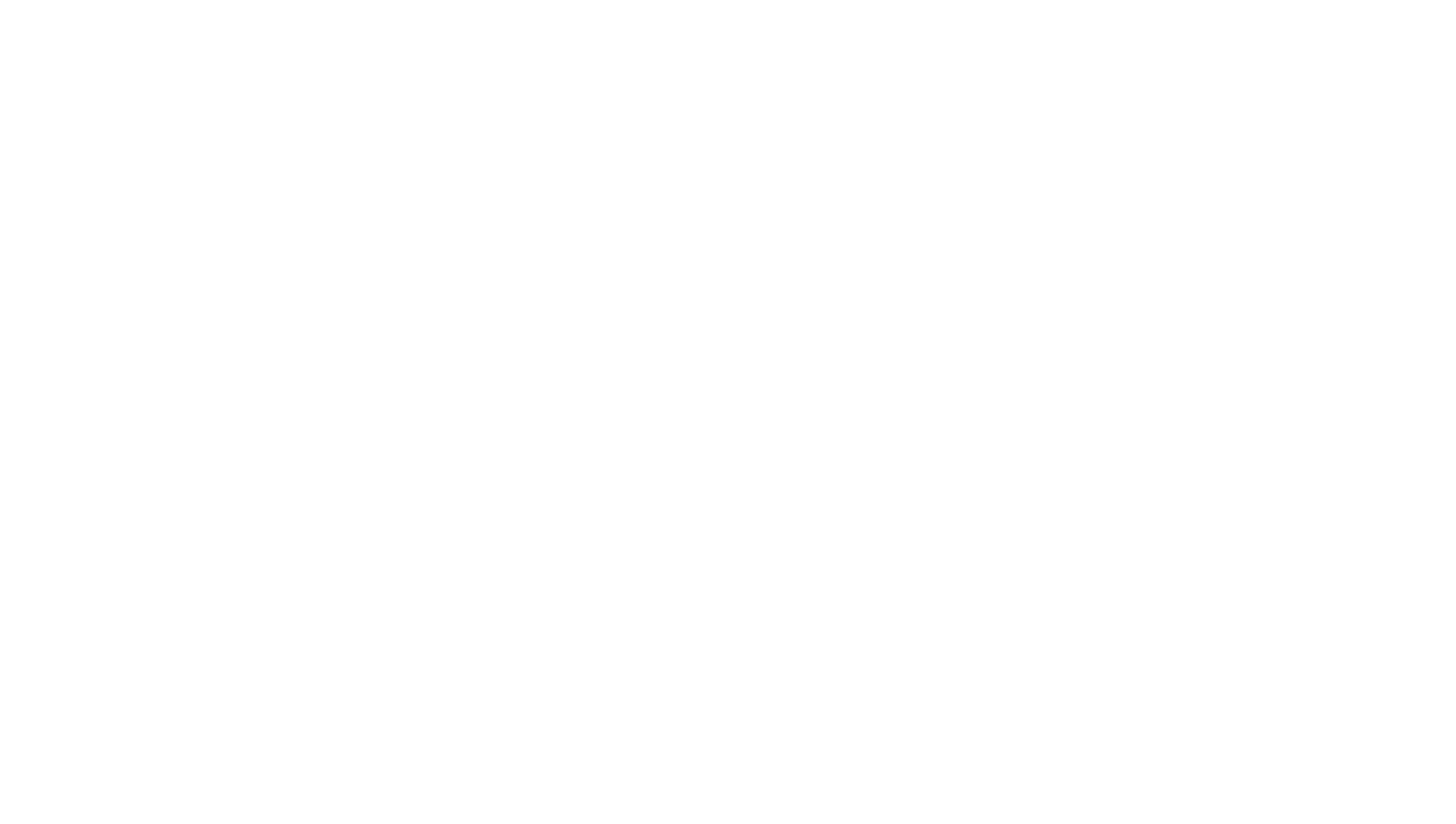 scroll, scrollTop: 0, scrollLeft: 0, axis: both 